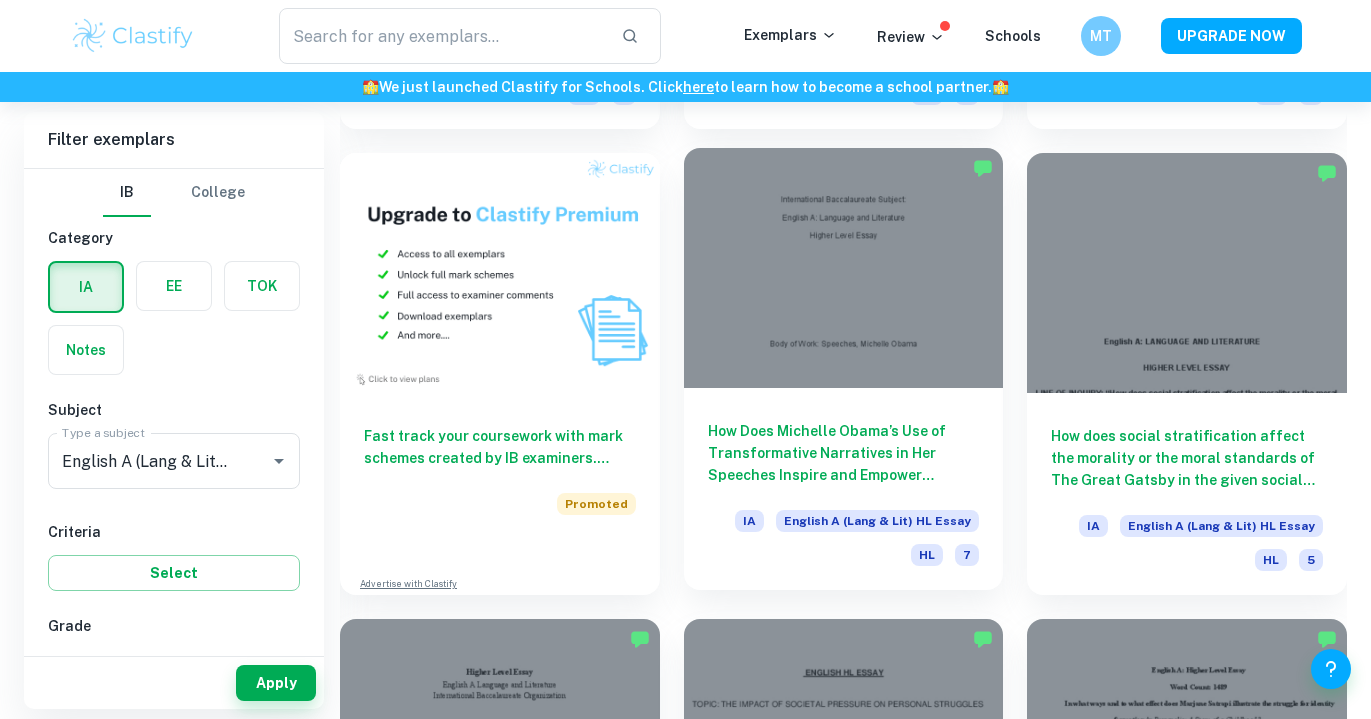 scroll, scrollTop: 1453, scrollLeft: 0, axis: vertical 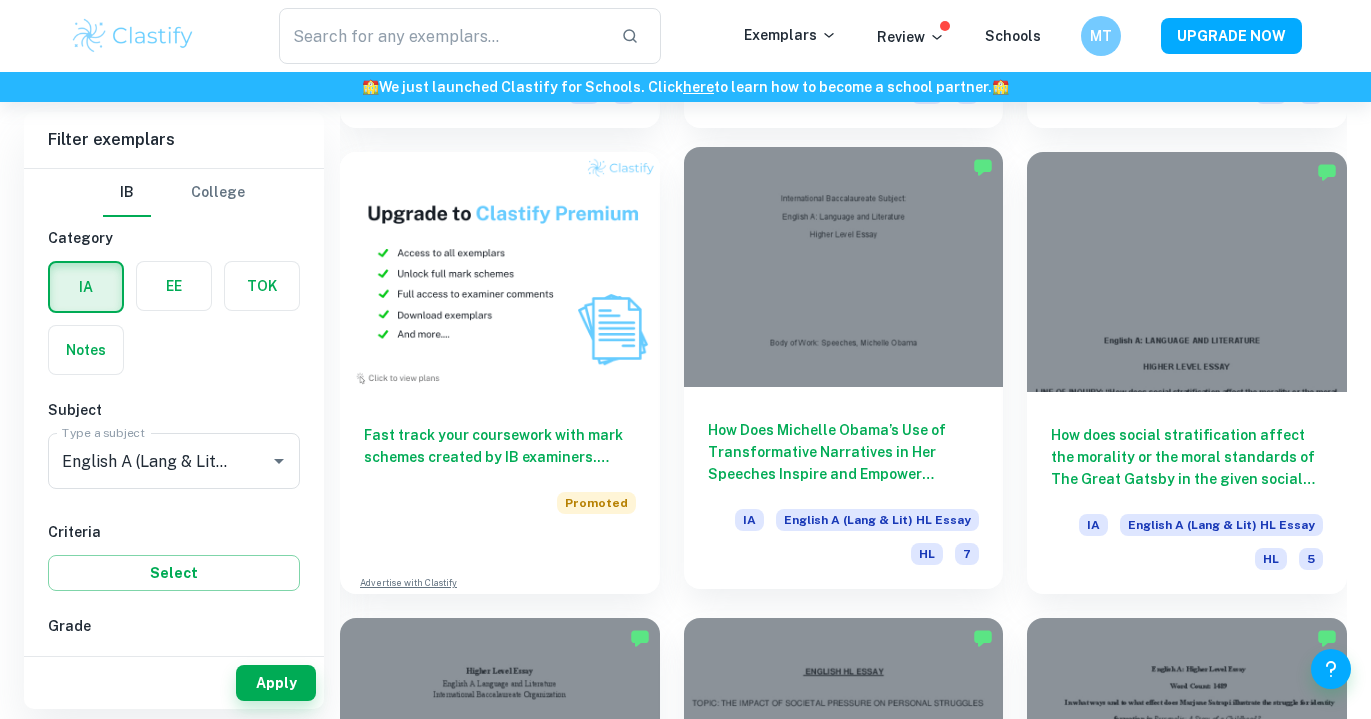 click at bounding box center [844, 267] 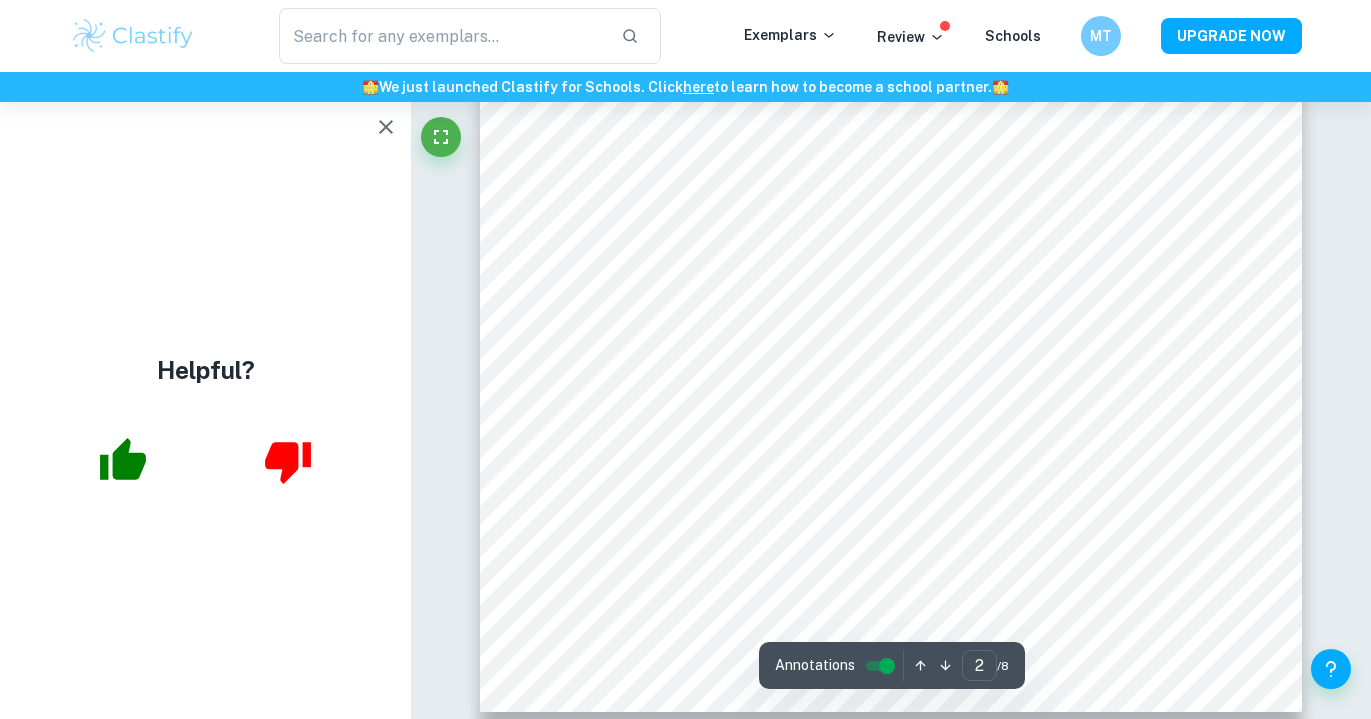 scroll, scrollTop: 1689, scrollLeft: 0, axis: vertical 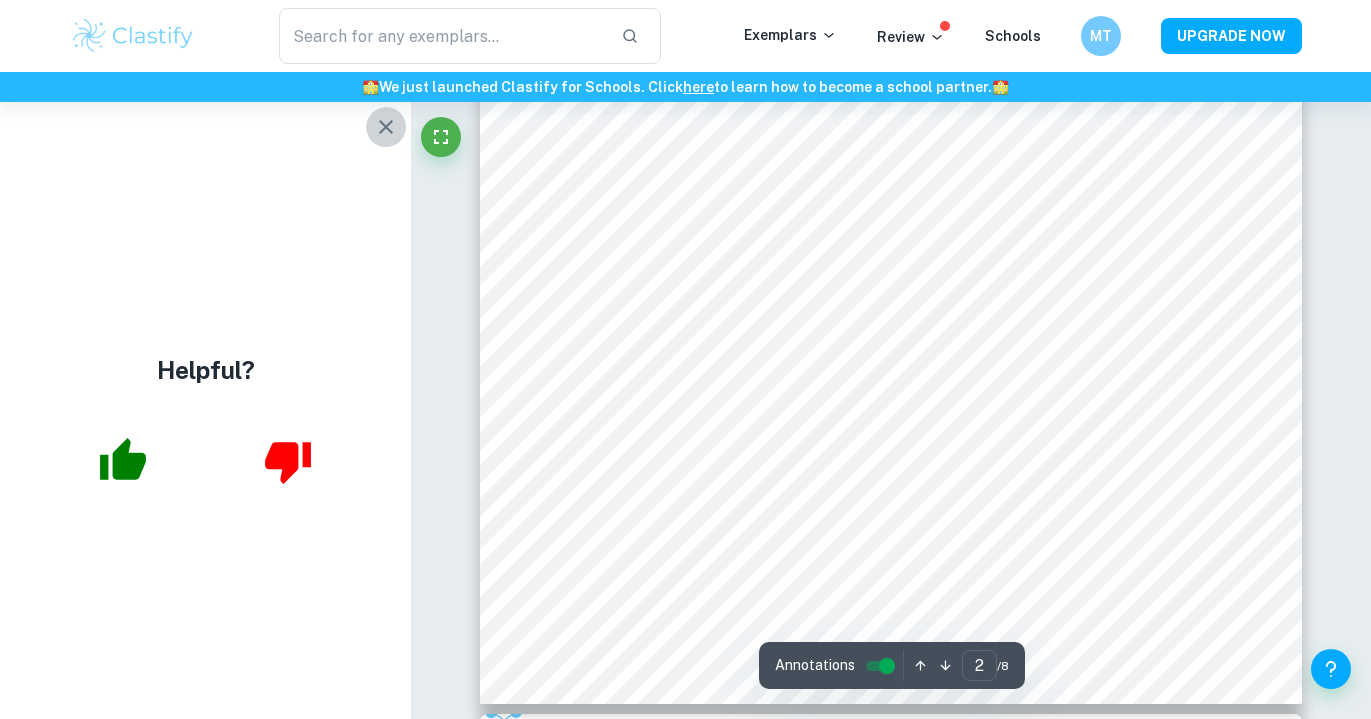 click 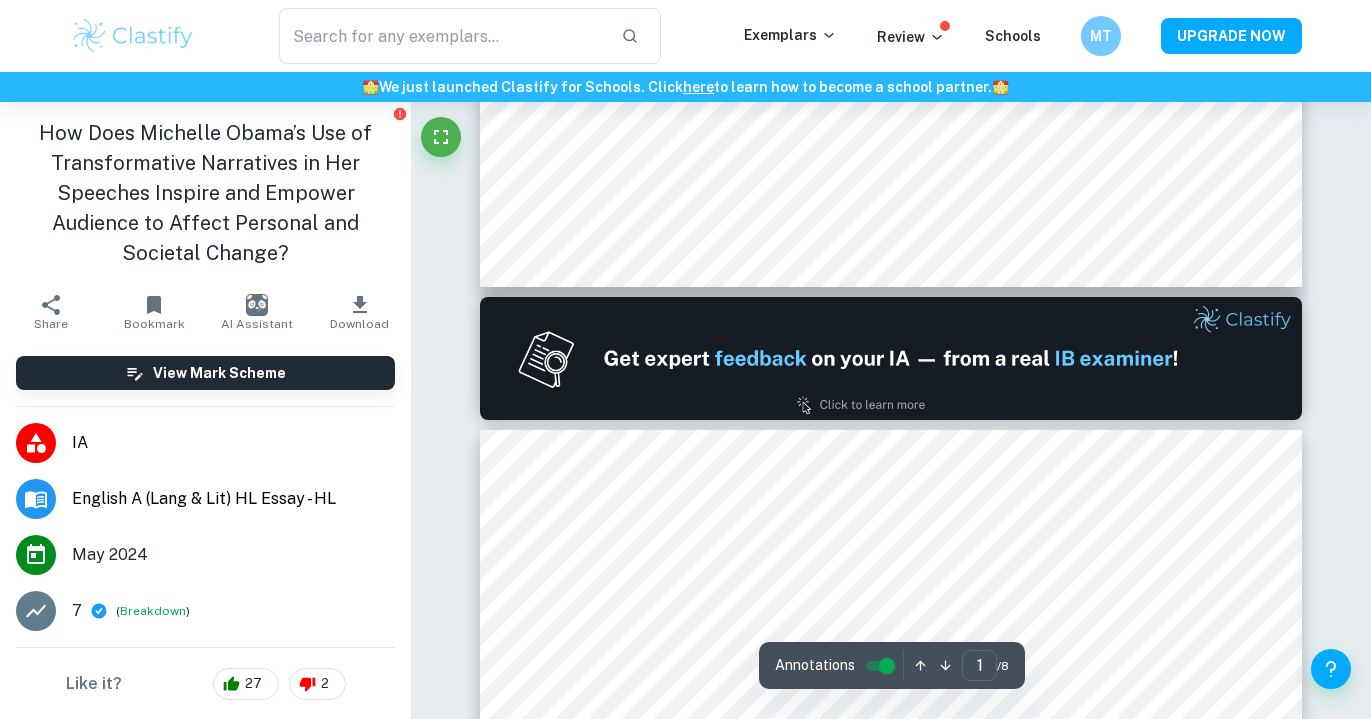 scroll, scrollTop: 983, scrollLeft: 0, axis: vertical 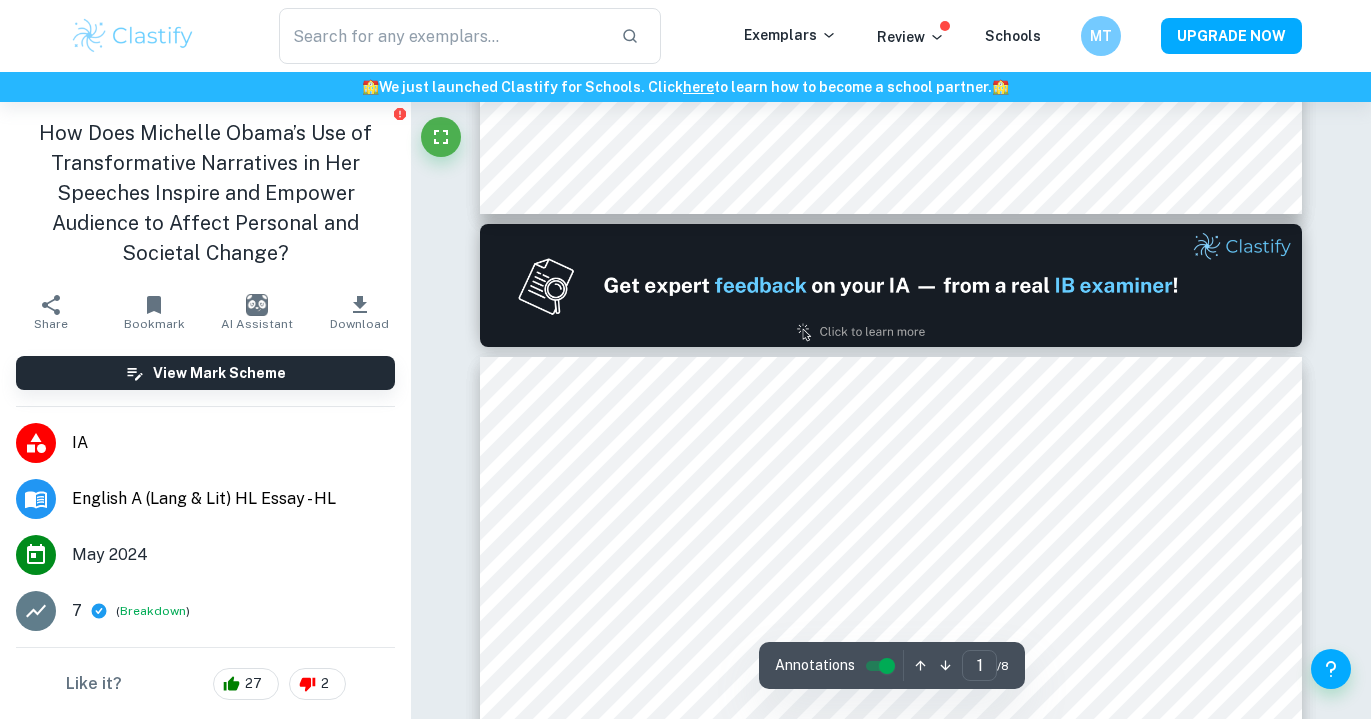 type on "2" 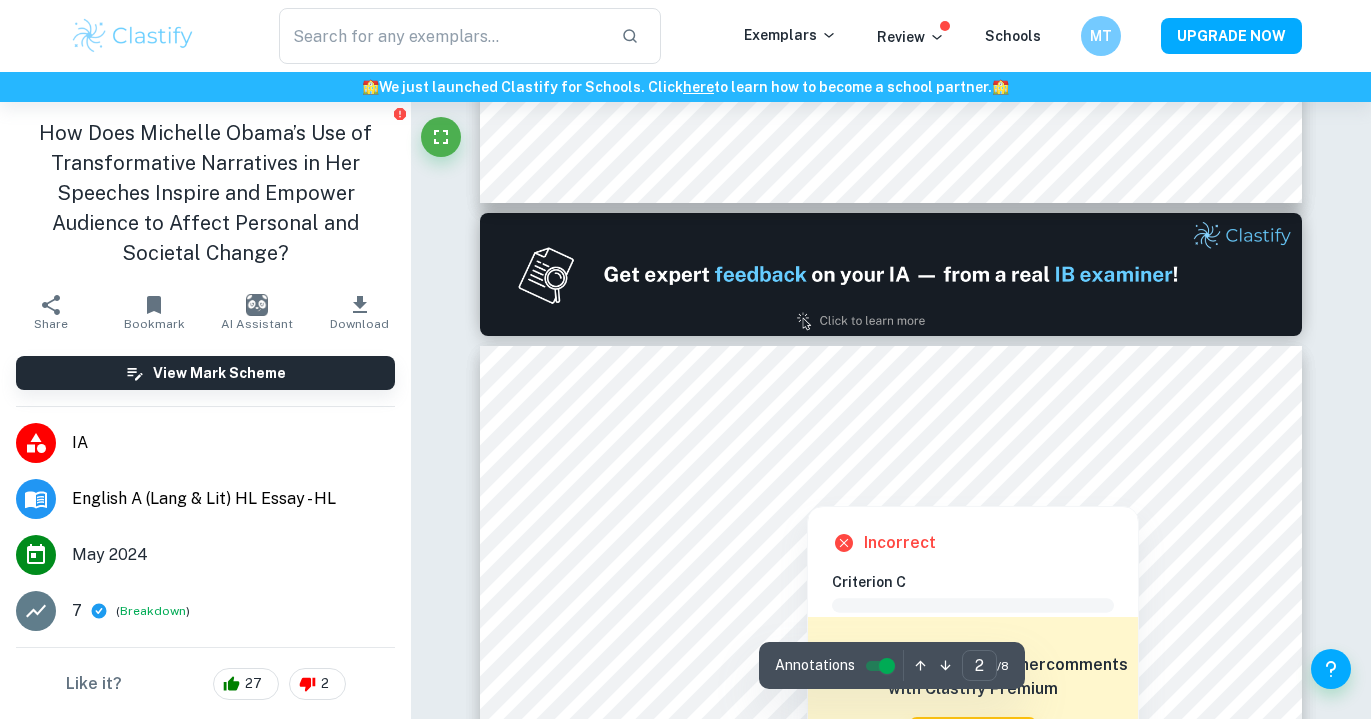 click at bounding box center (914, 463) 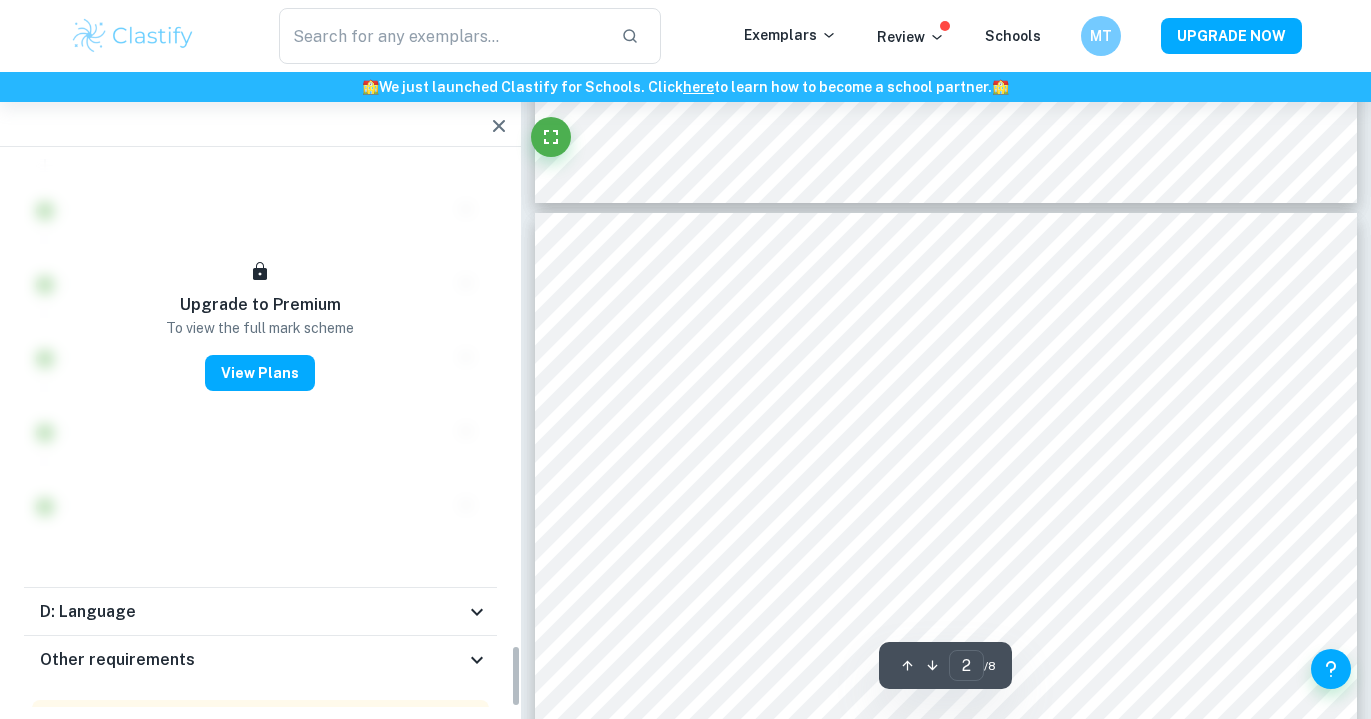 scroll, scrollTop: 3557, scrollLeft: 0, axis: vertical 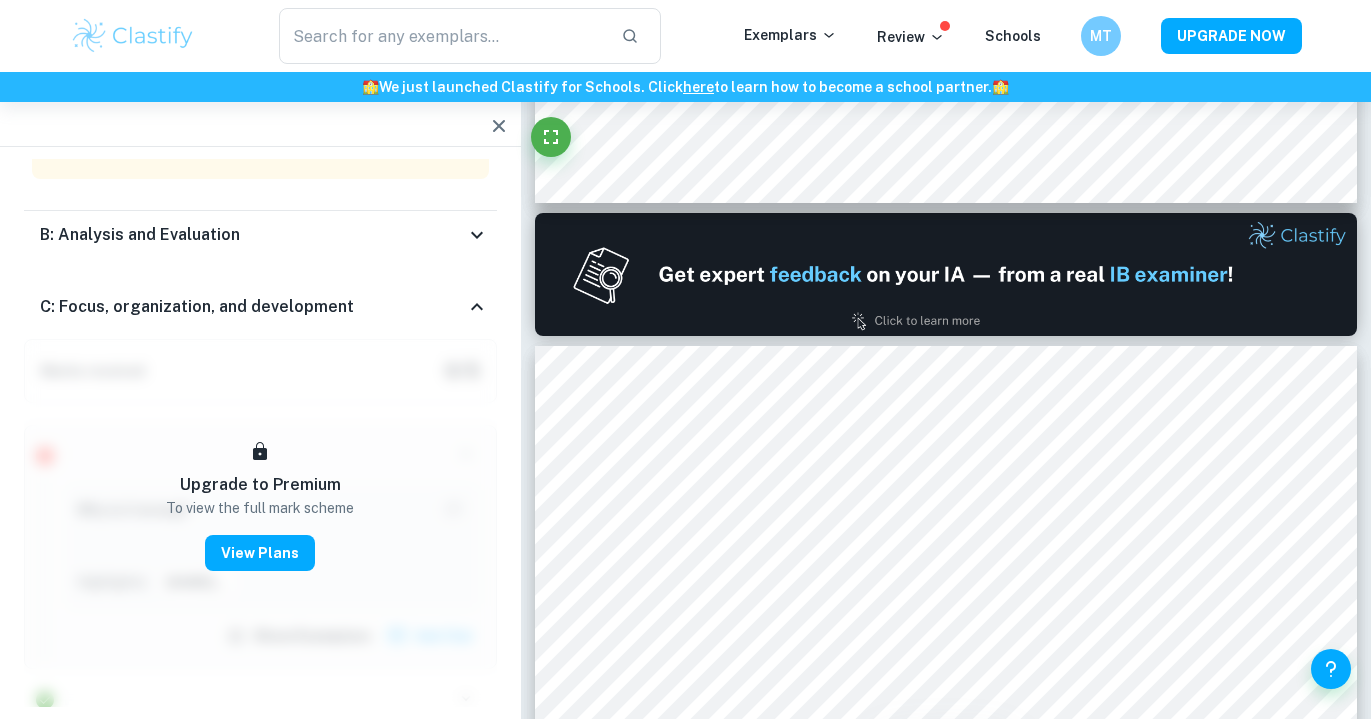 click 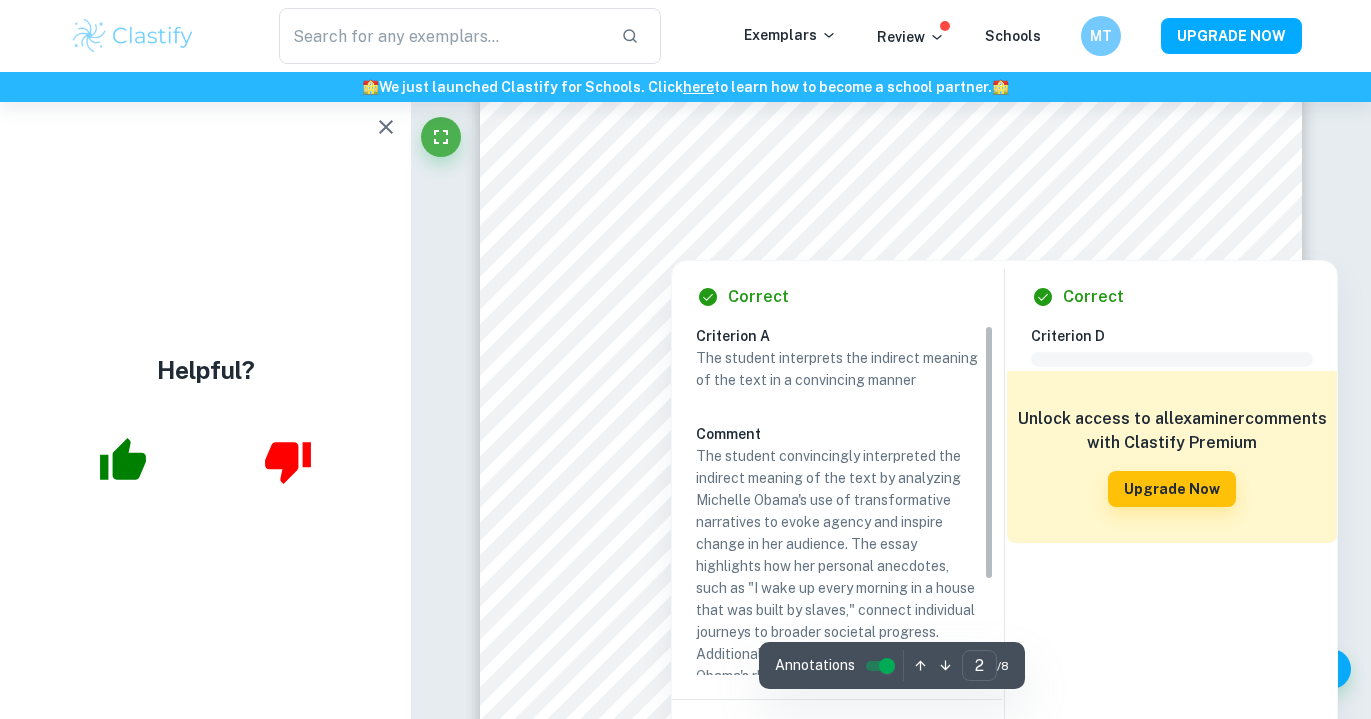 scroll, scrollTop: 1305, scrollLeft: 0, axis: vertical 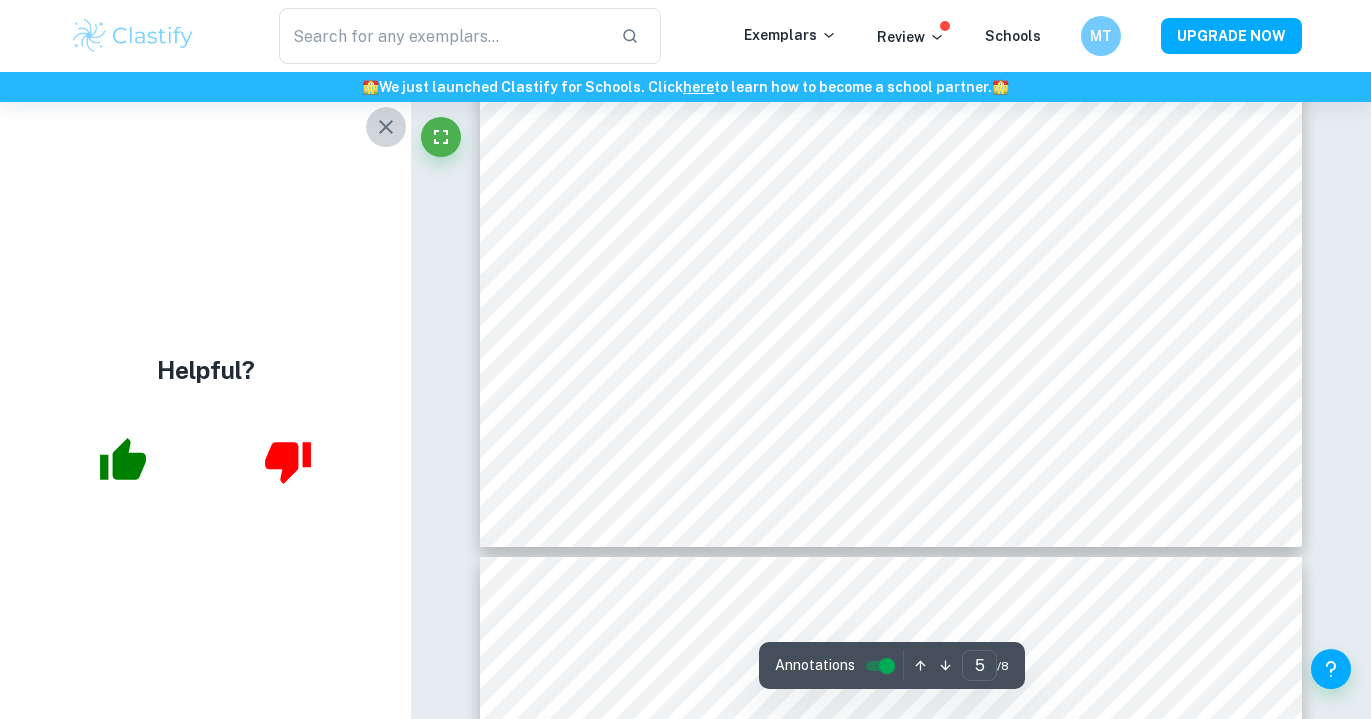 click 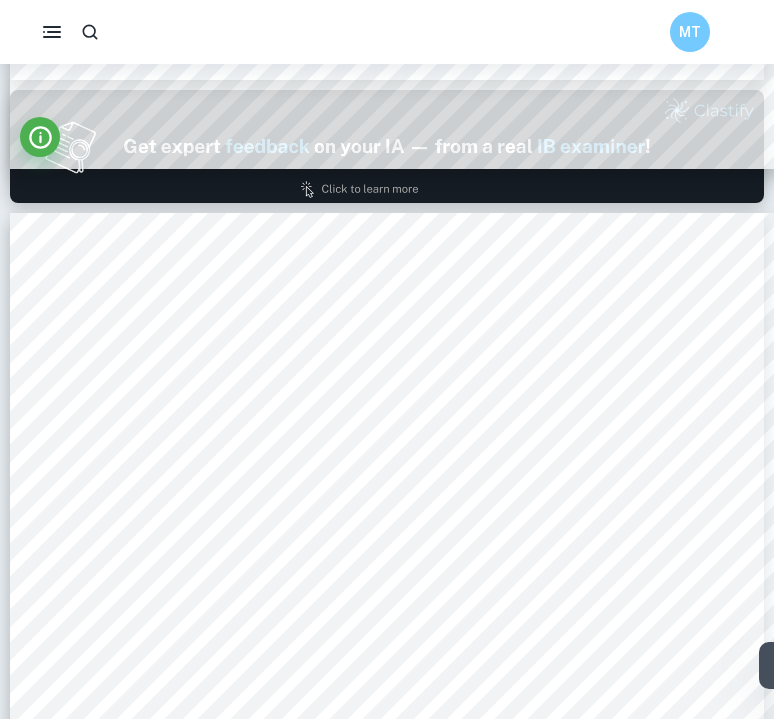 scroll, scrollTop: 1013, scrollLeft: 0, axis: vertical 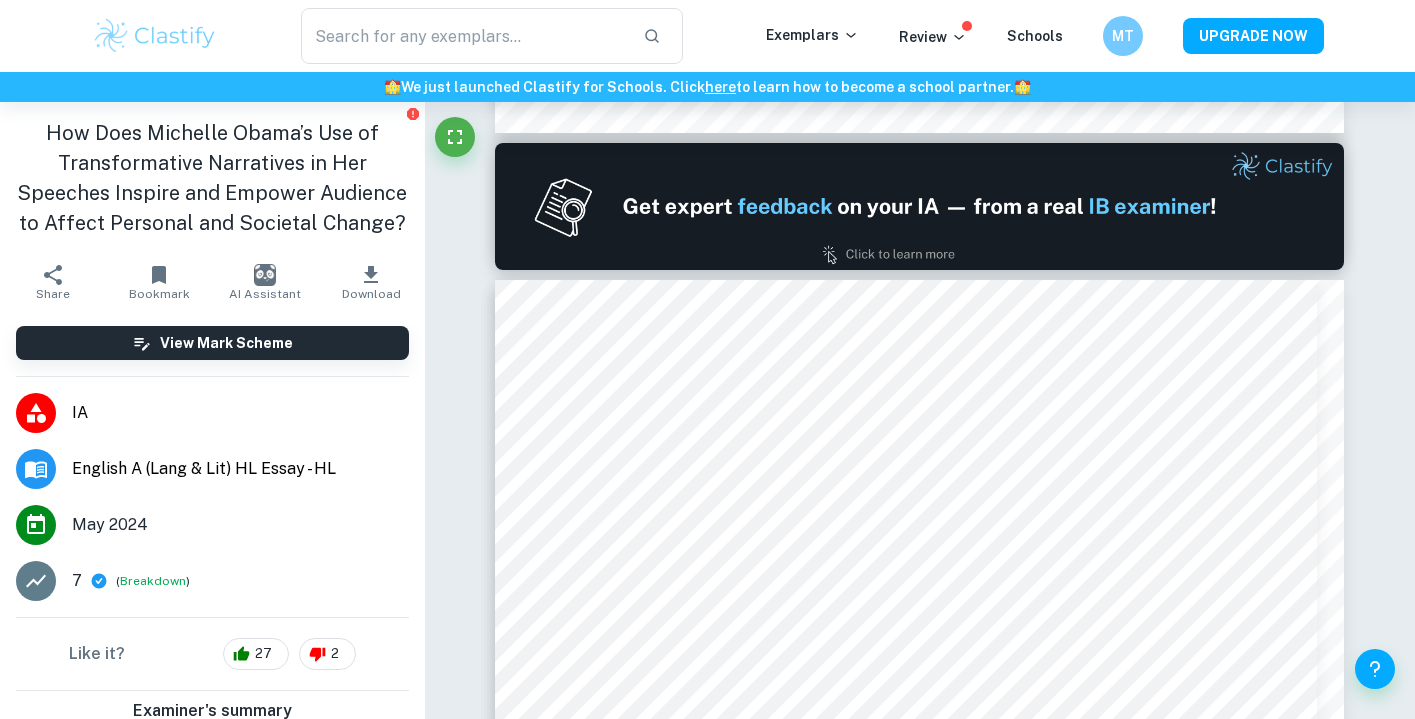 type on "2" 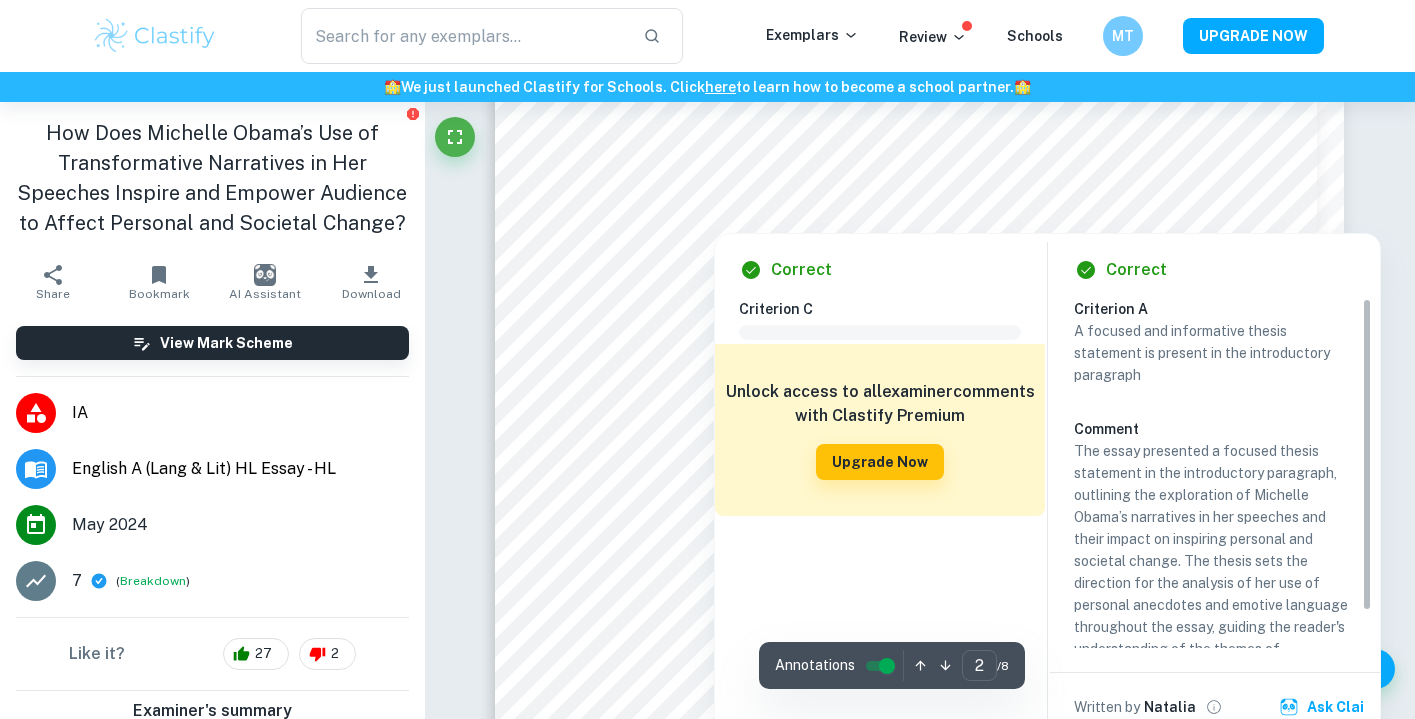 scroll, scrollTop: 1552, scrollLeft: 0, axis: vertical 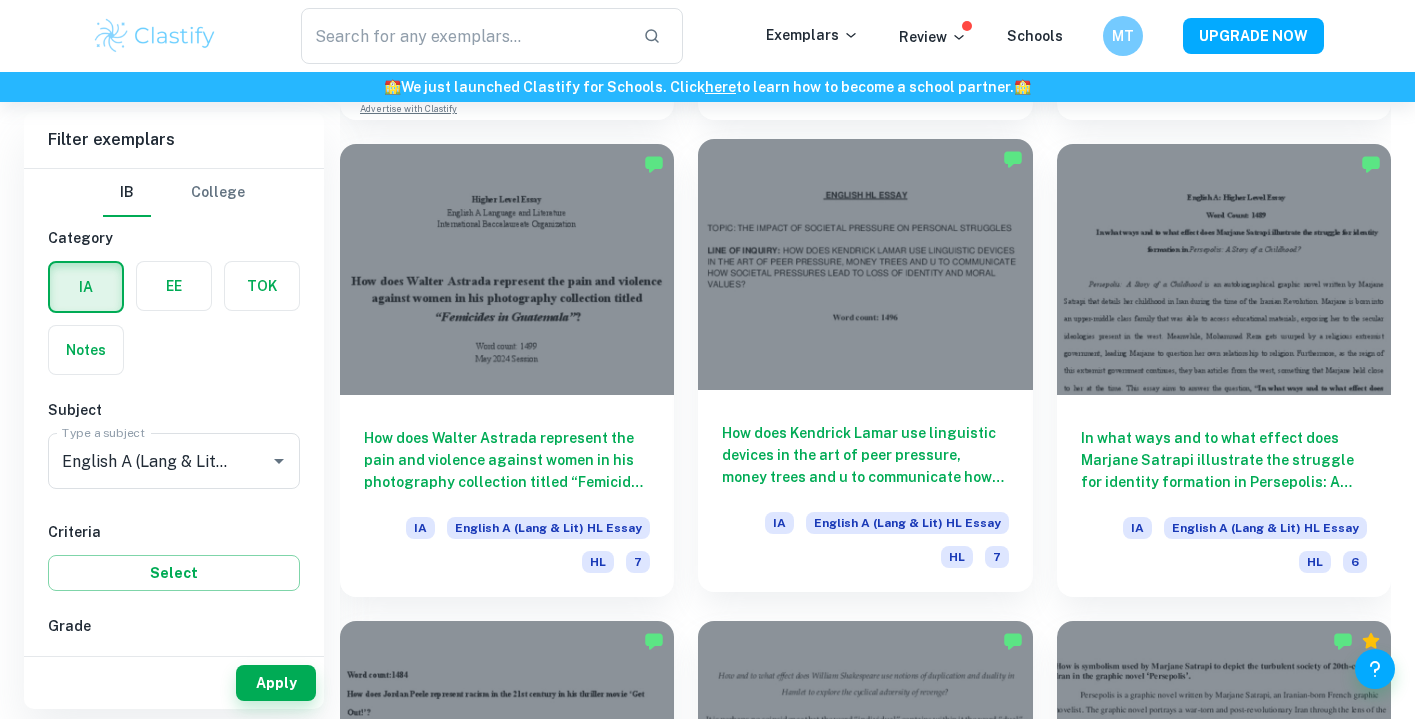 click on "How does Kendrick Lamar use linguistic devices
in the art of peer pressure, money trees and u to communicate
how societal pressures lead to loss of identity and moral
values?" at bounding box center (865, 455) 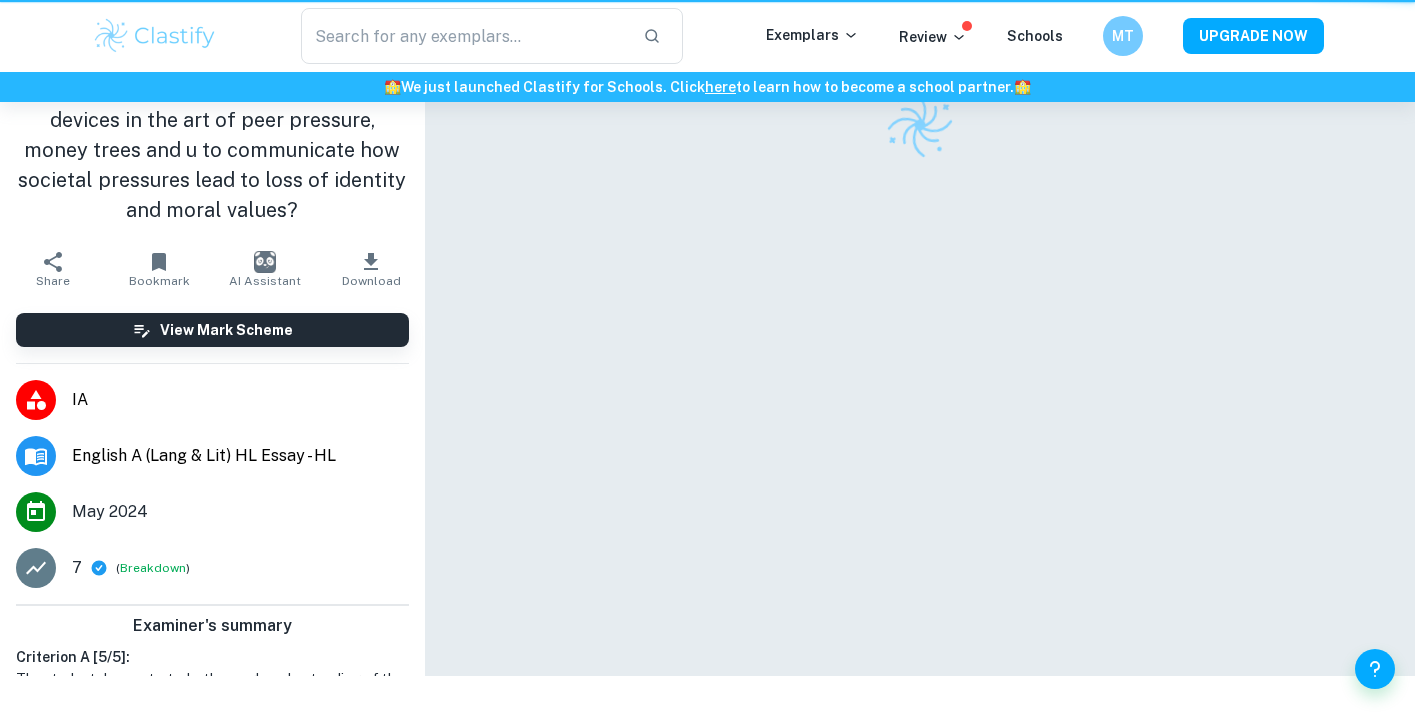 scroll, scrollTop: 0, scrollLeft: 0, axis: both 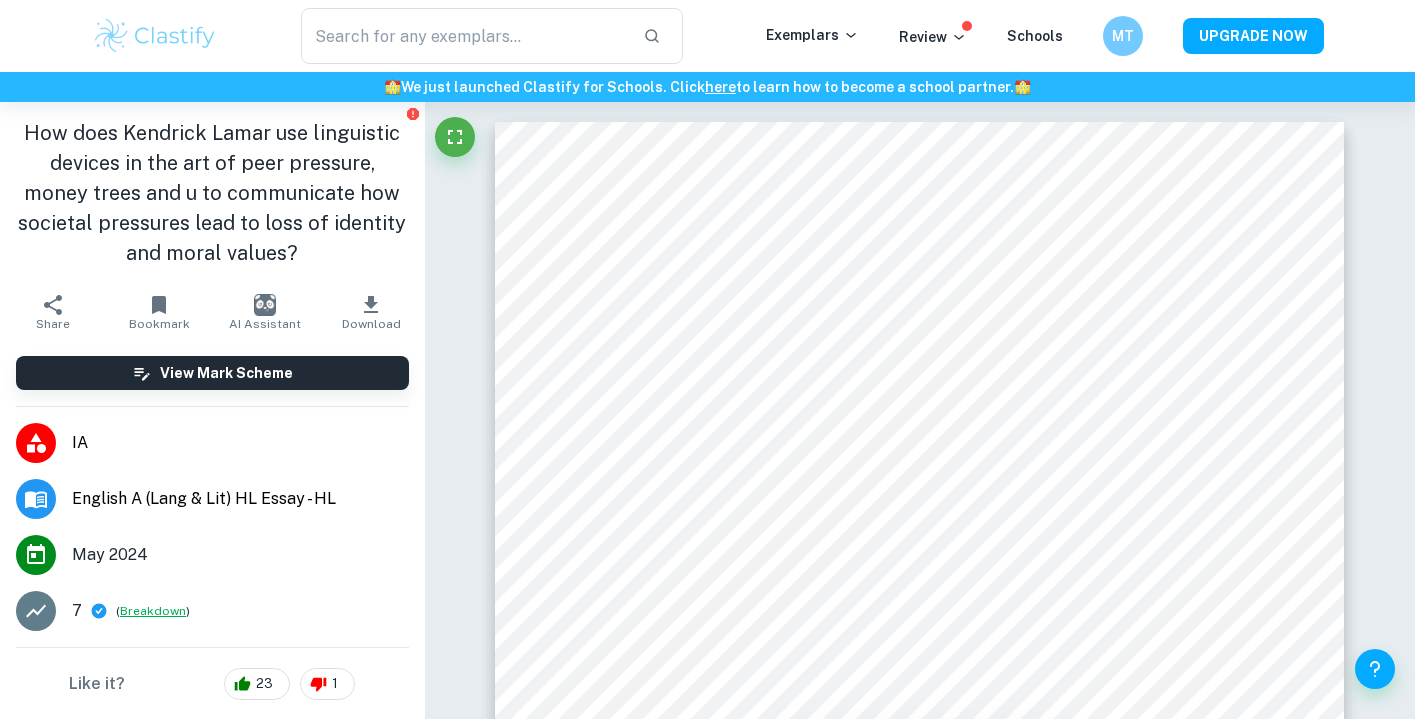 click on "Breakdown" at bounding box center (153, 611) 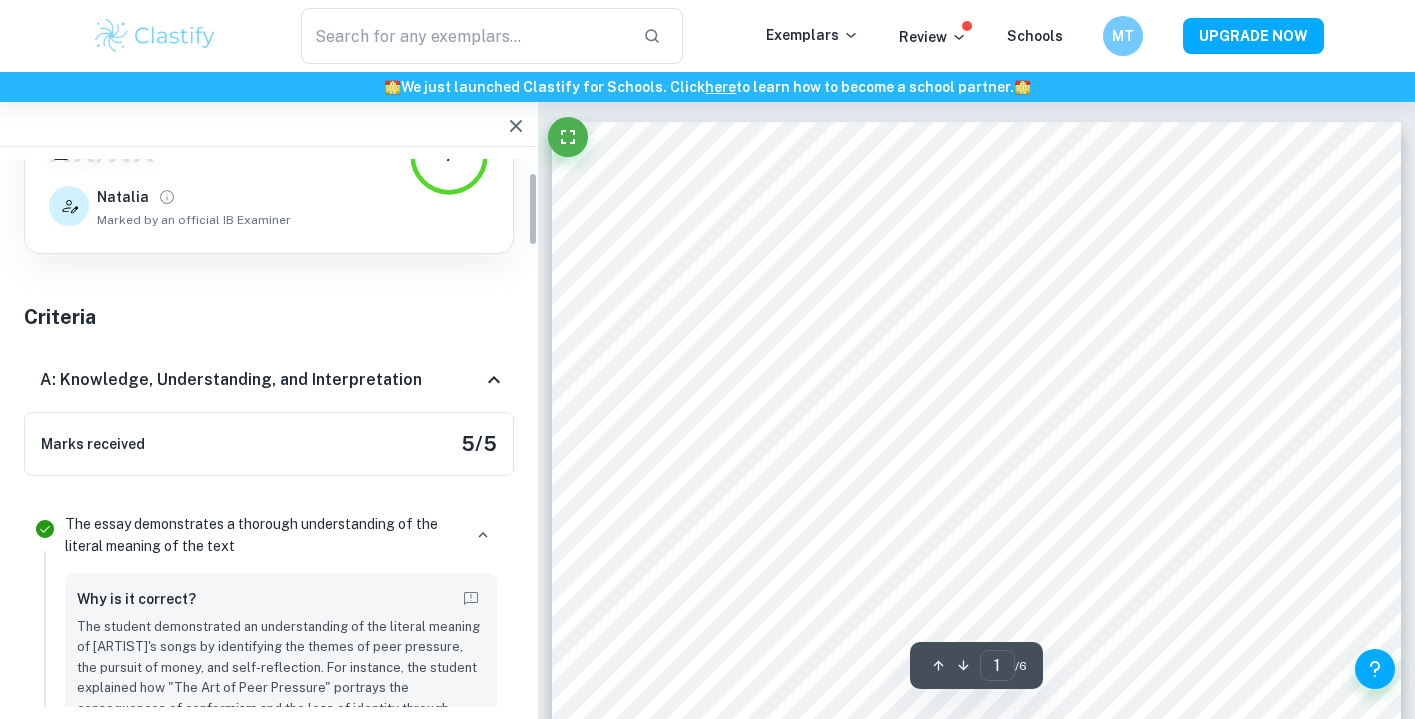 scroll, scrollTop: 97, scrollLeft: 0, axis: vertical 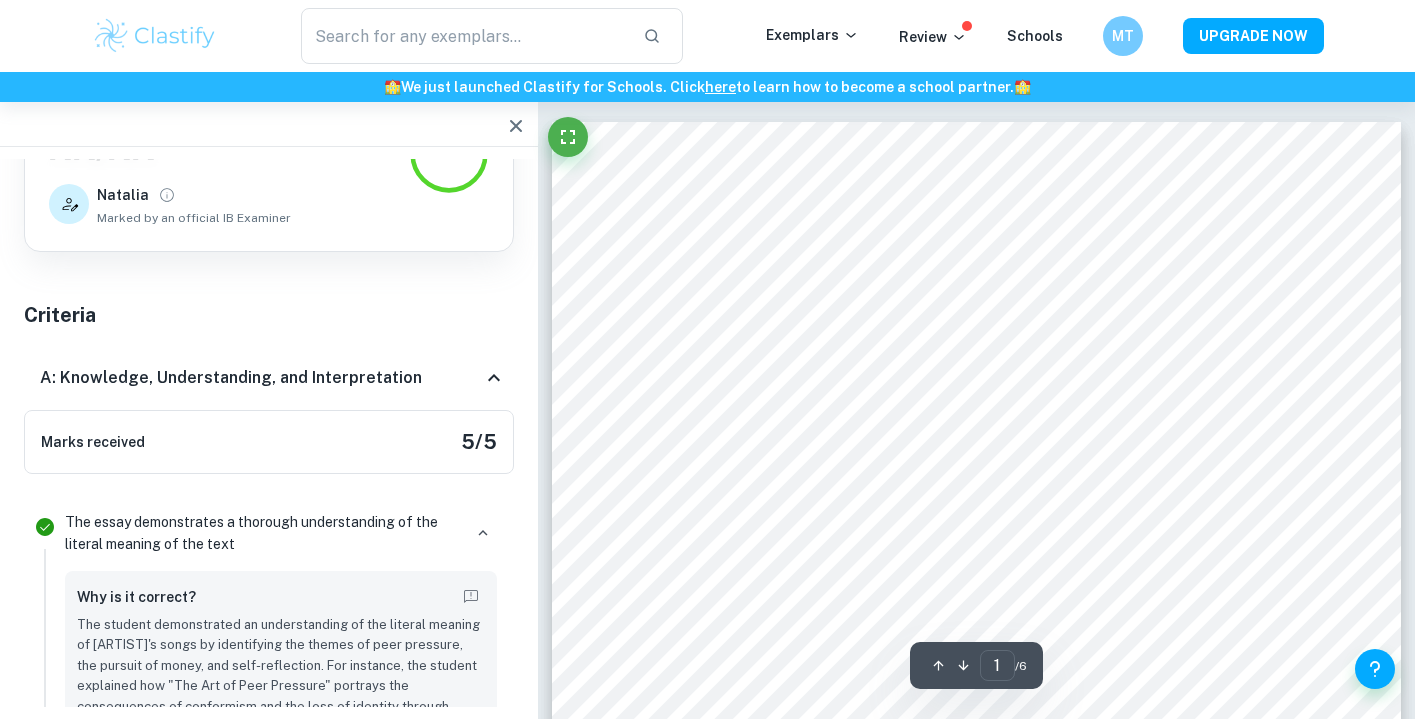 click 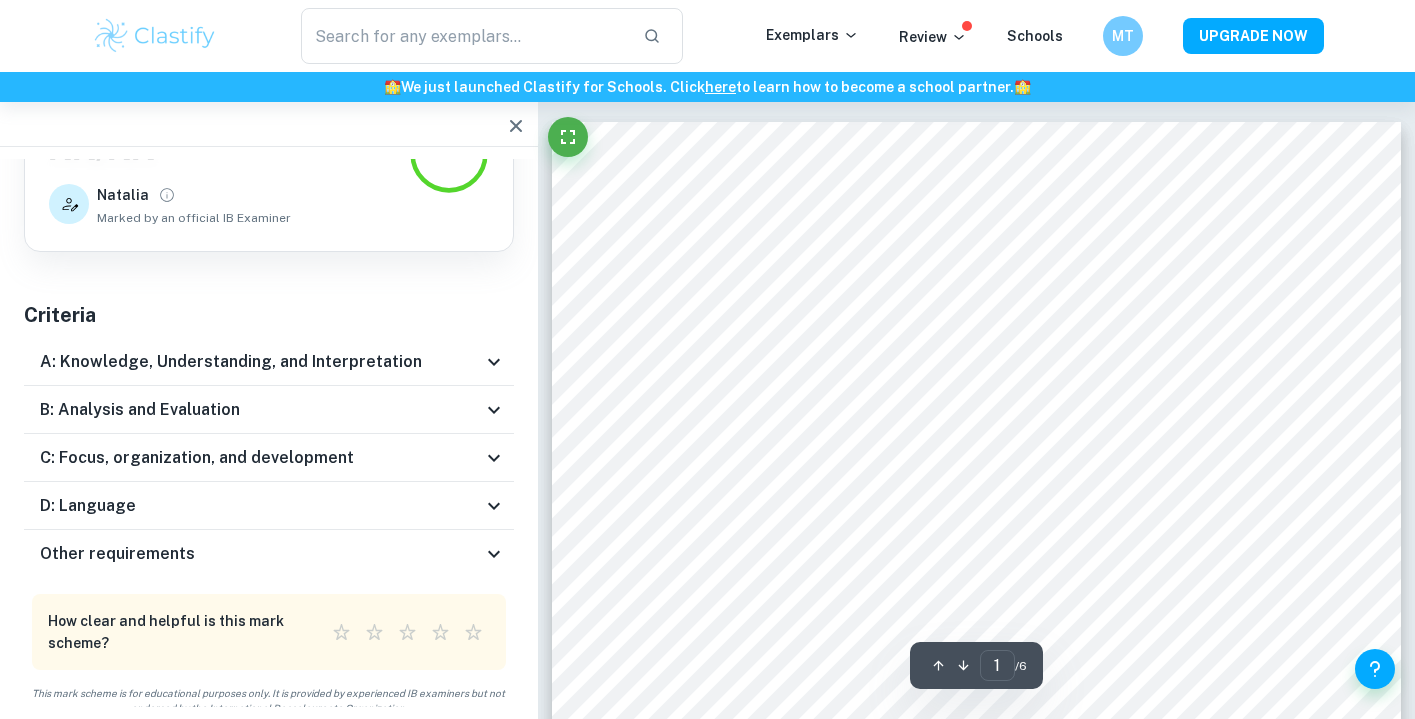 click 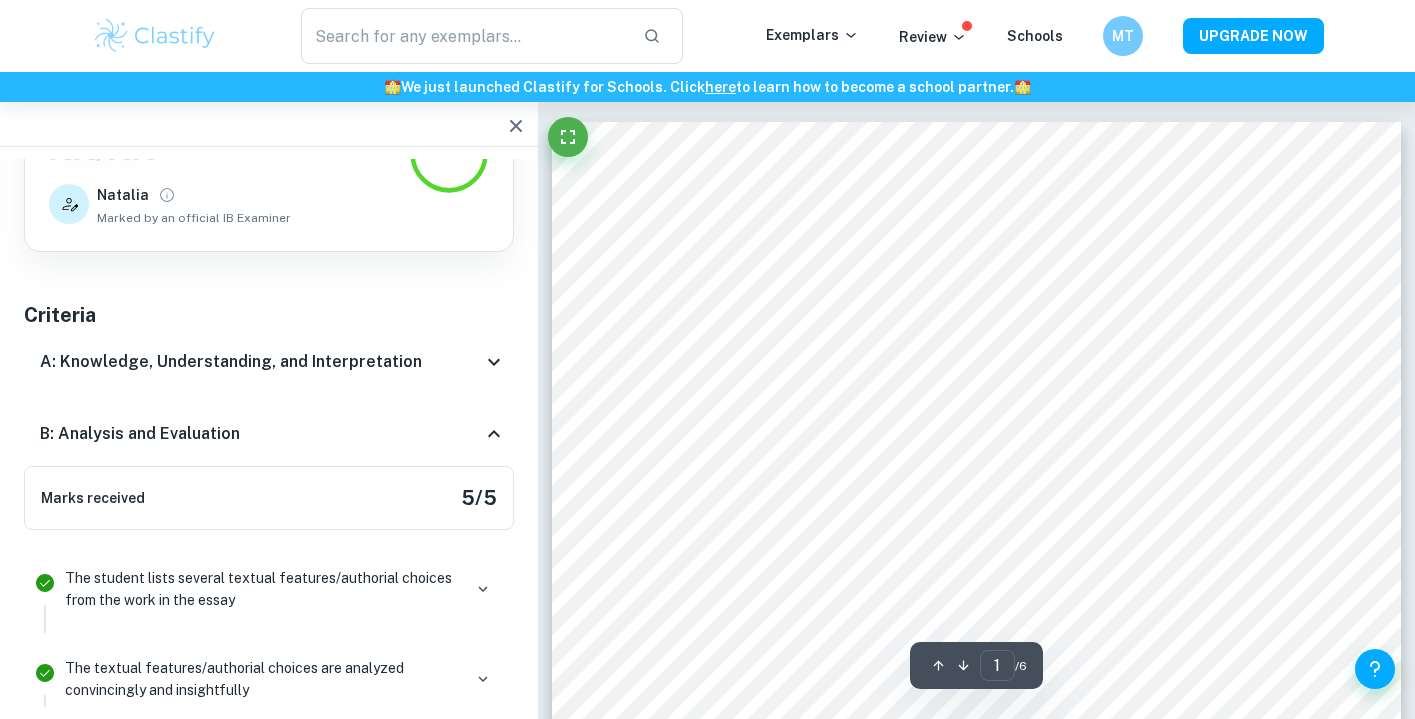 click on "B: Analysis and Evaluation" at bounding box center (269, 434) 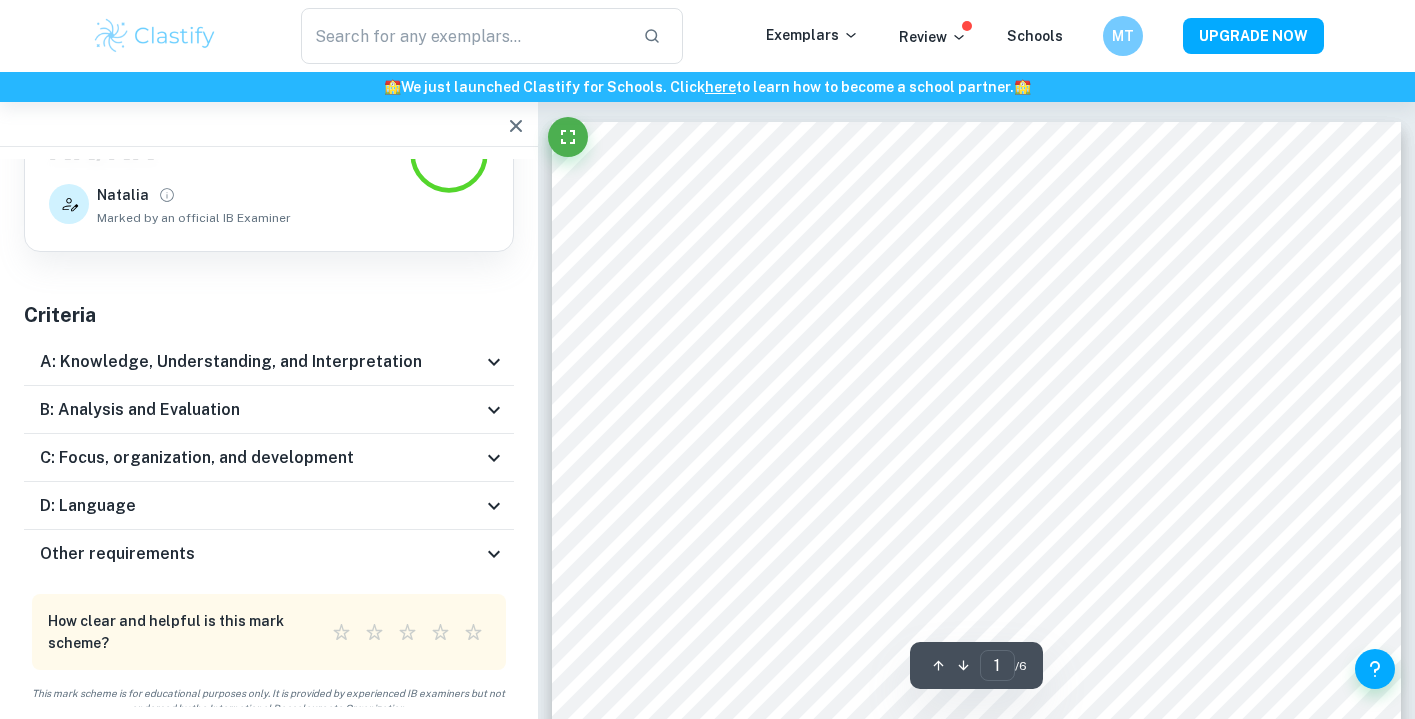 click 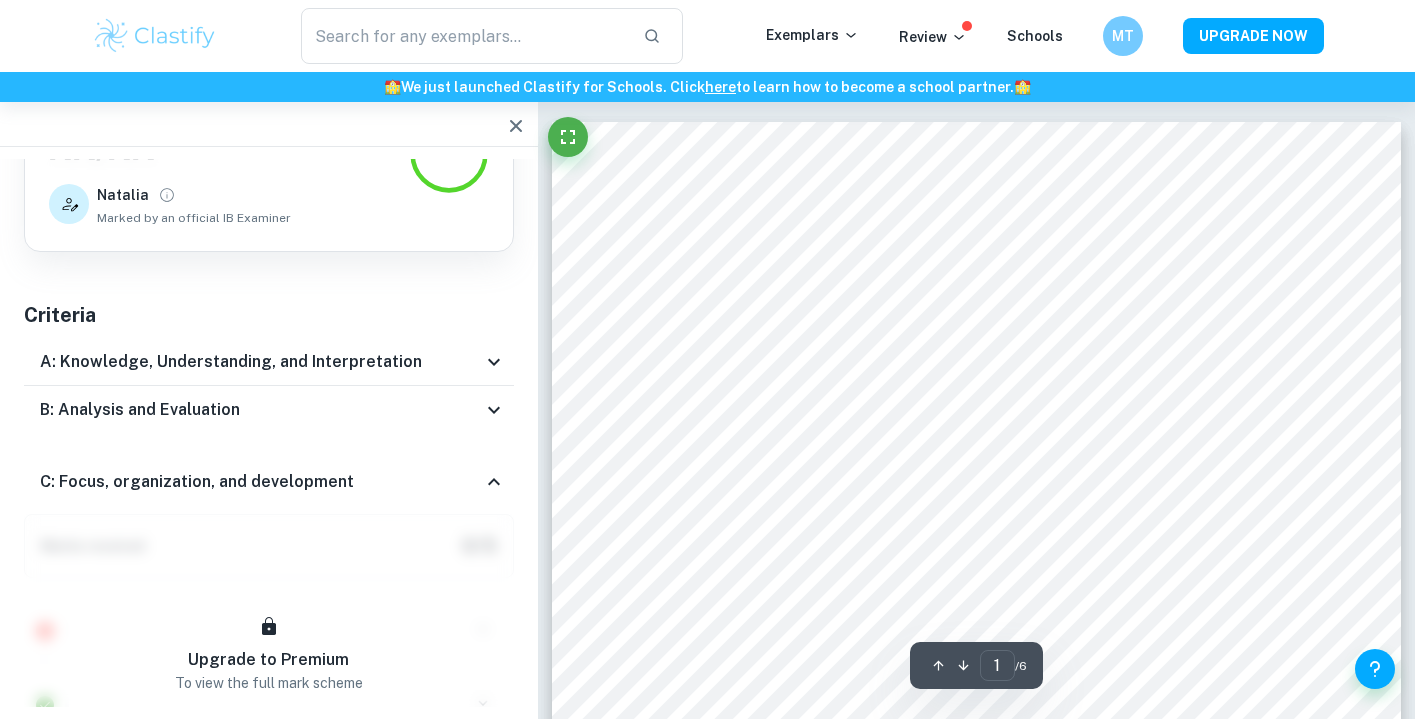 click on "C: Focus, organization, and development" at bounding box center (269, 482) 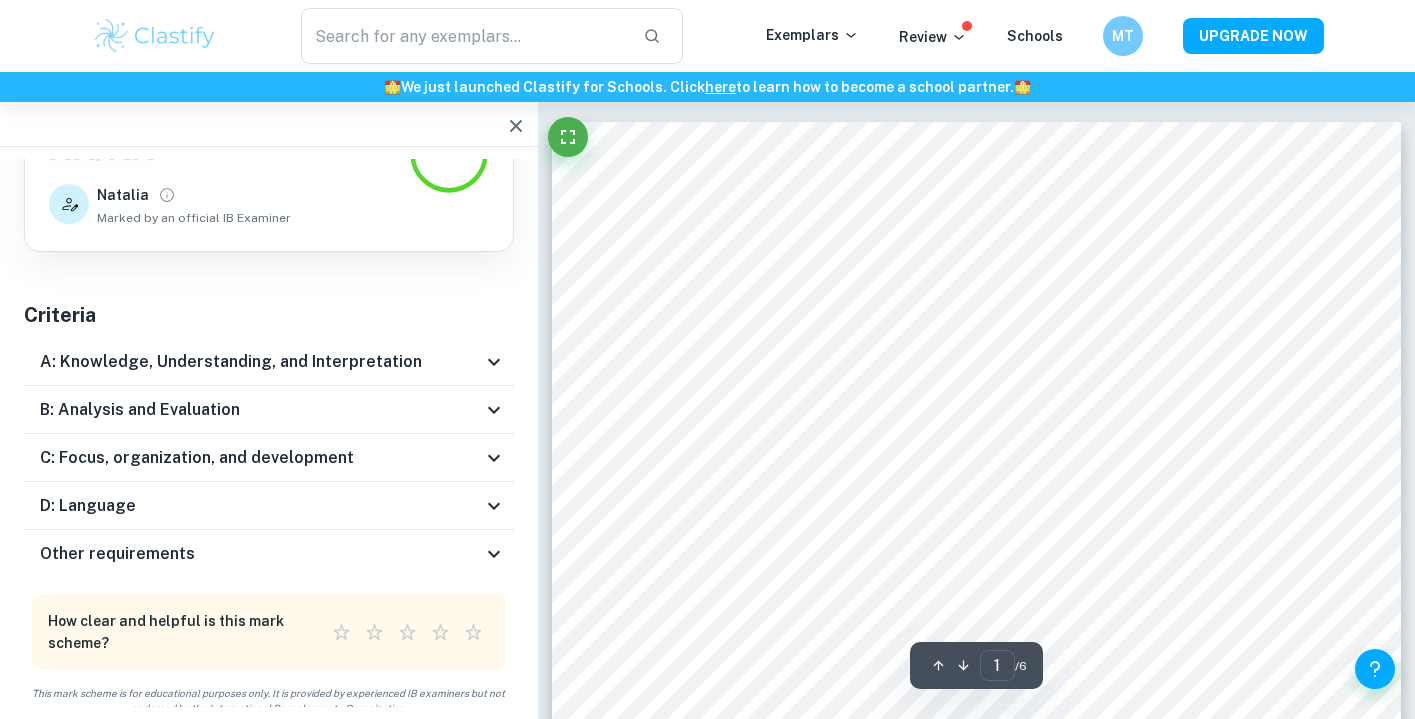 click 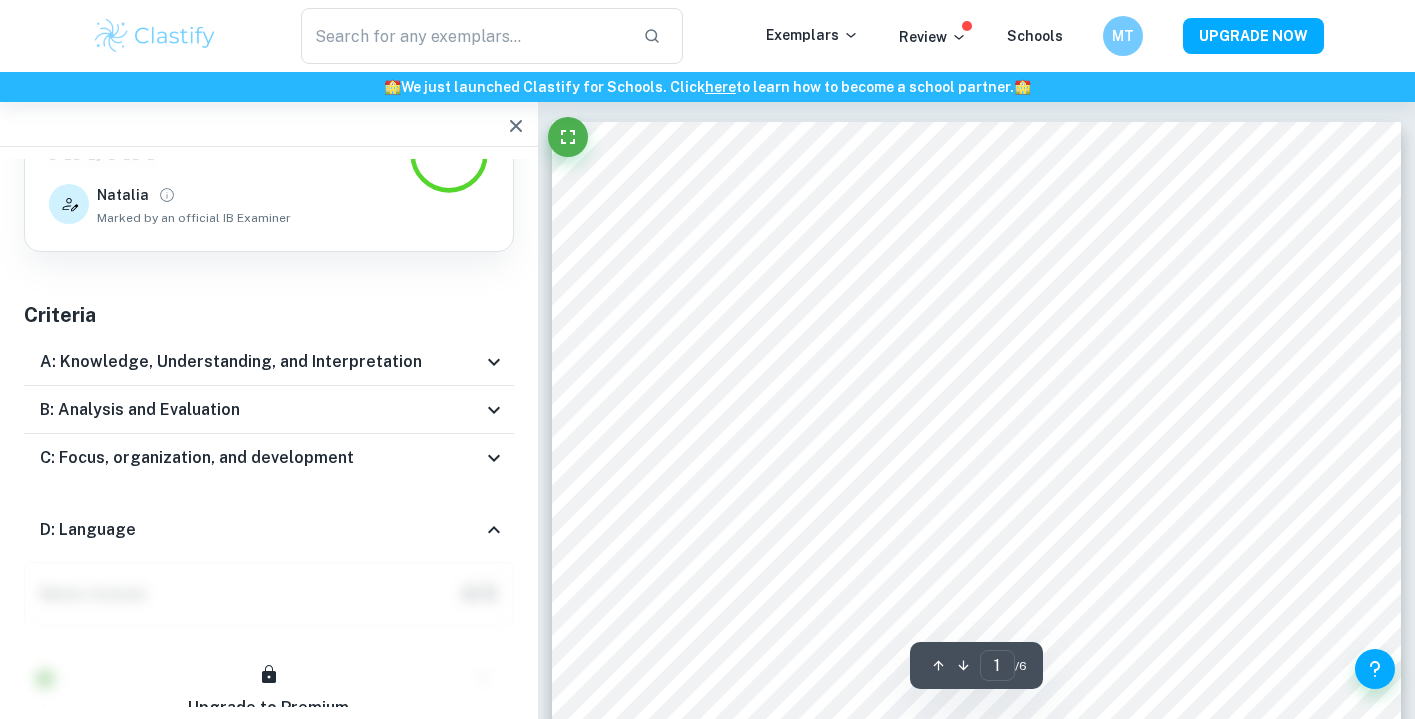 click 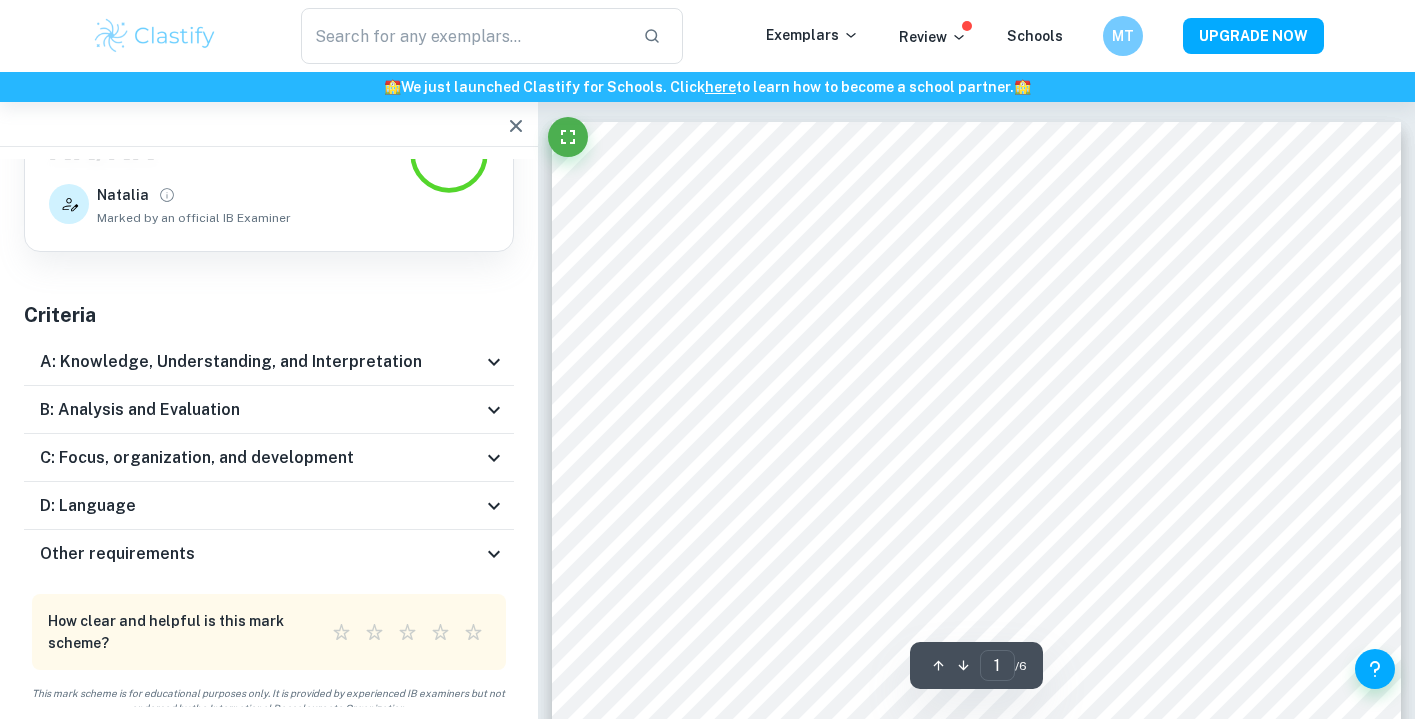 click 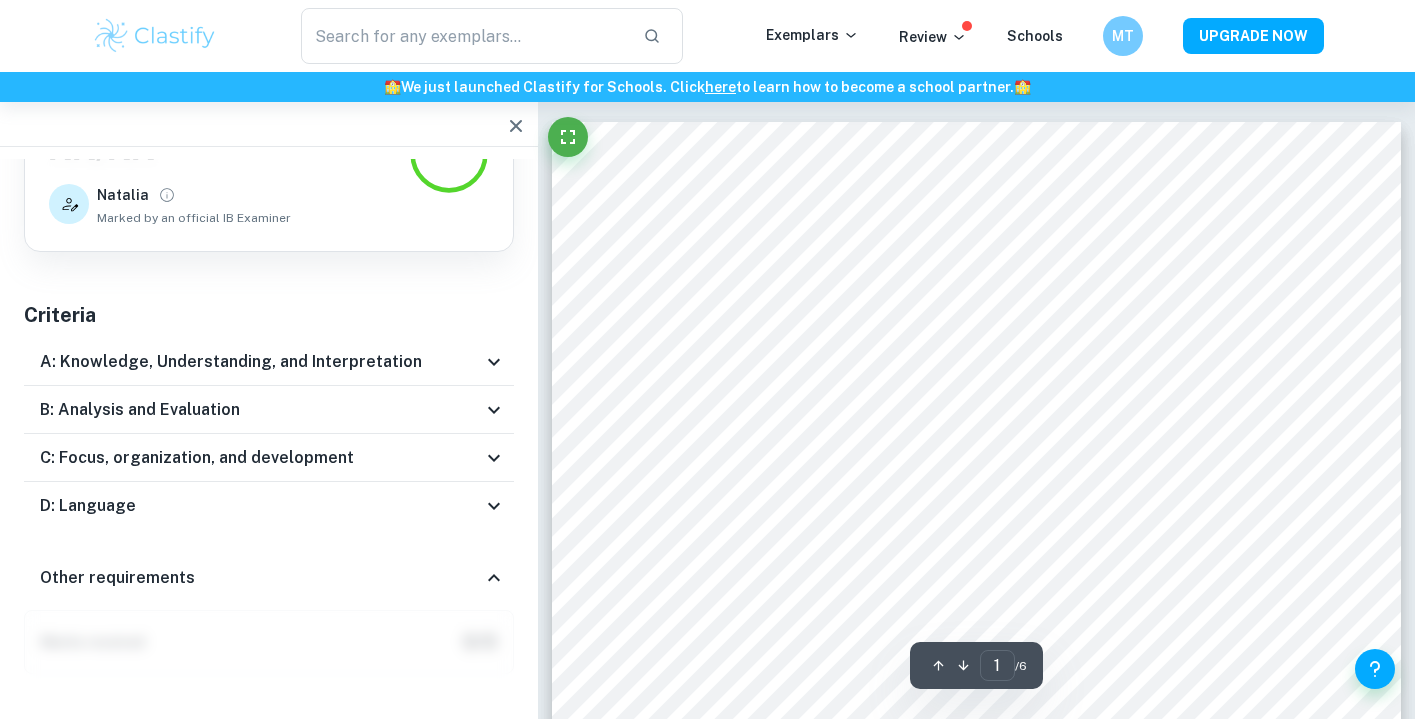 click 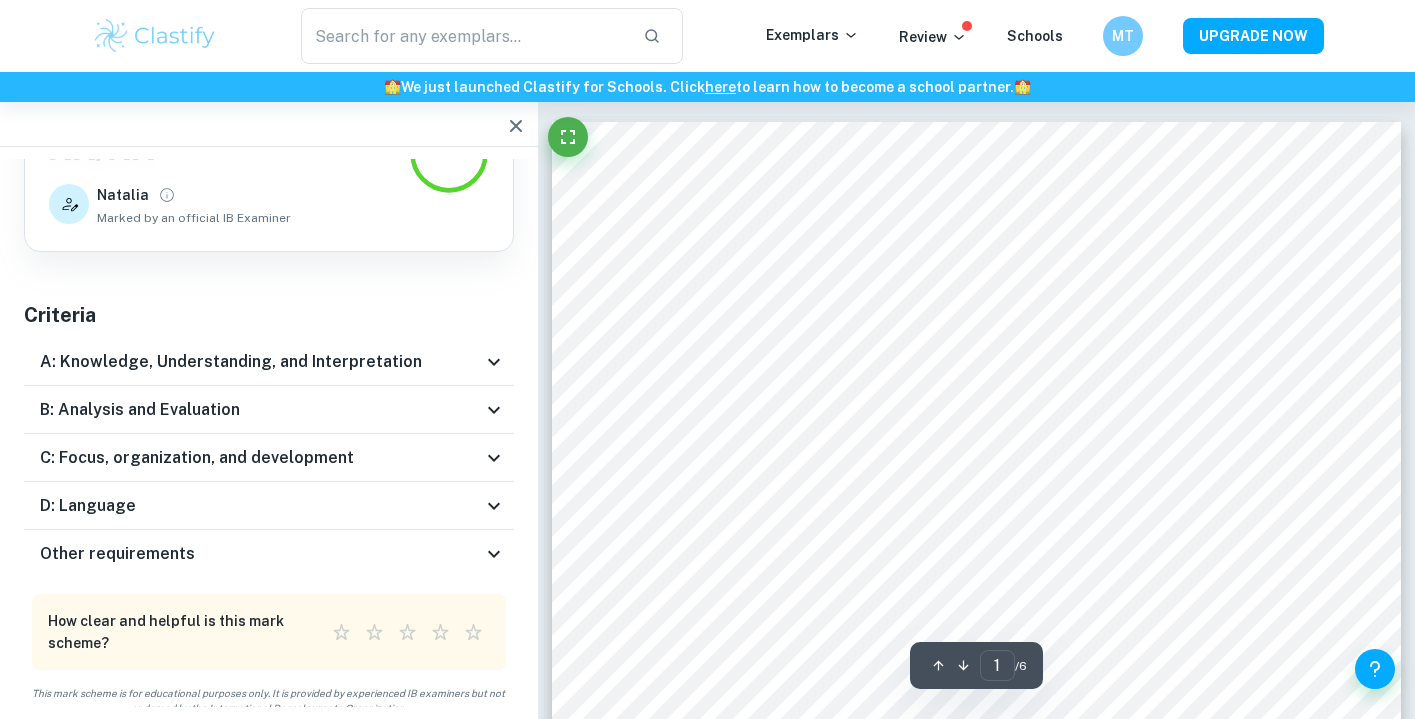 click on "A: Knowledge, Understanding, and Interpretation" at bounding box center [269, 362] 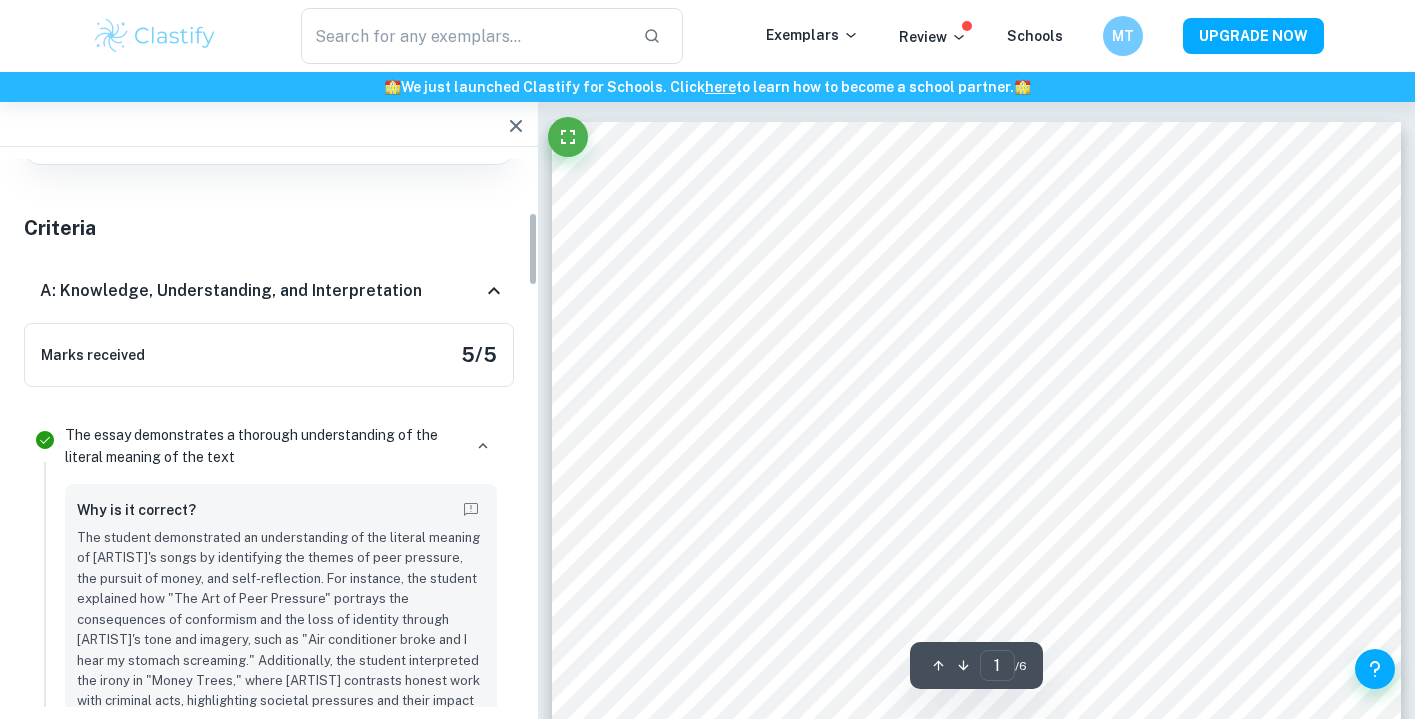 scroll, scrollTop: 0, scrollLeft: 0, axis: both 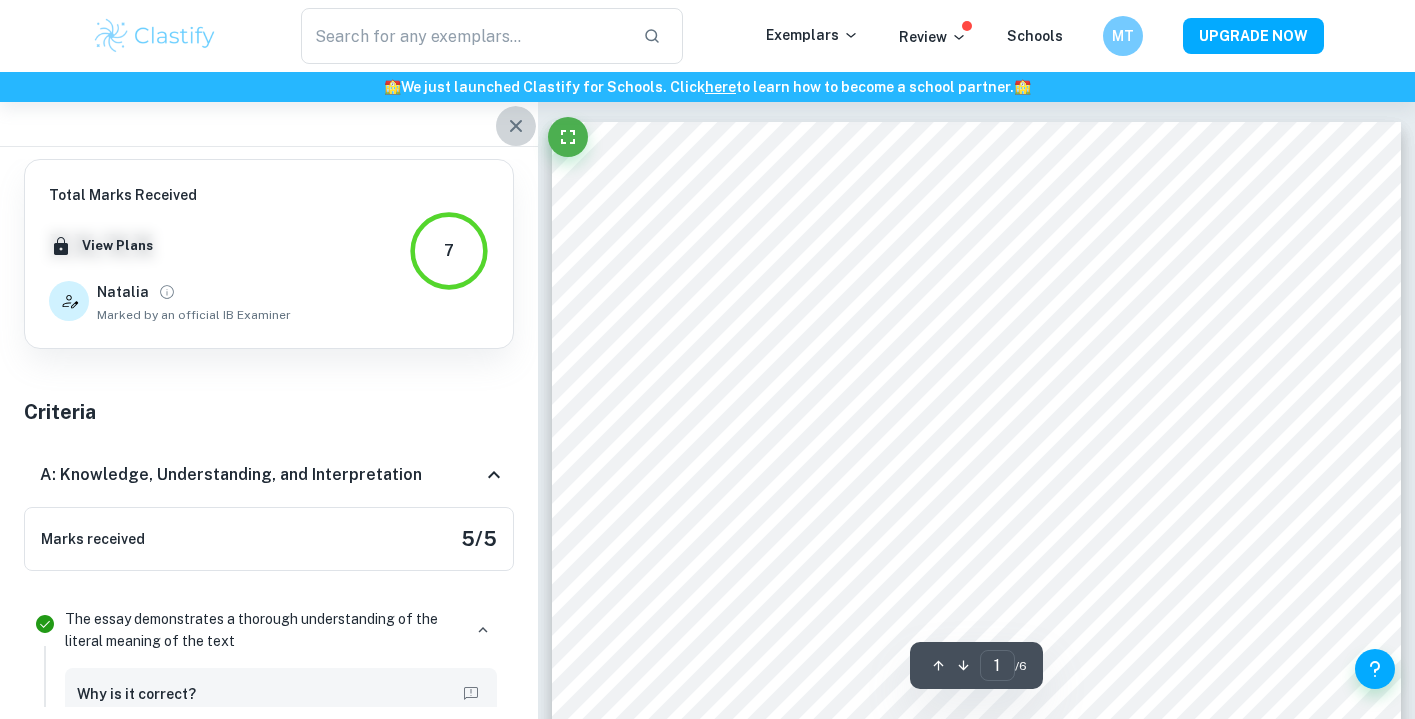 click 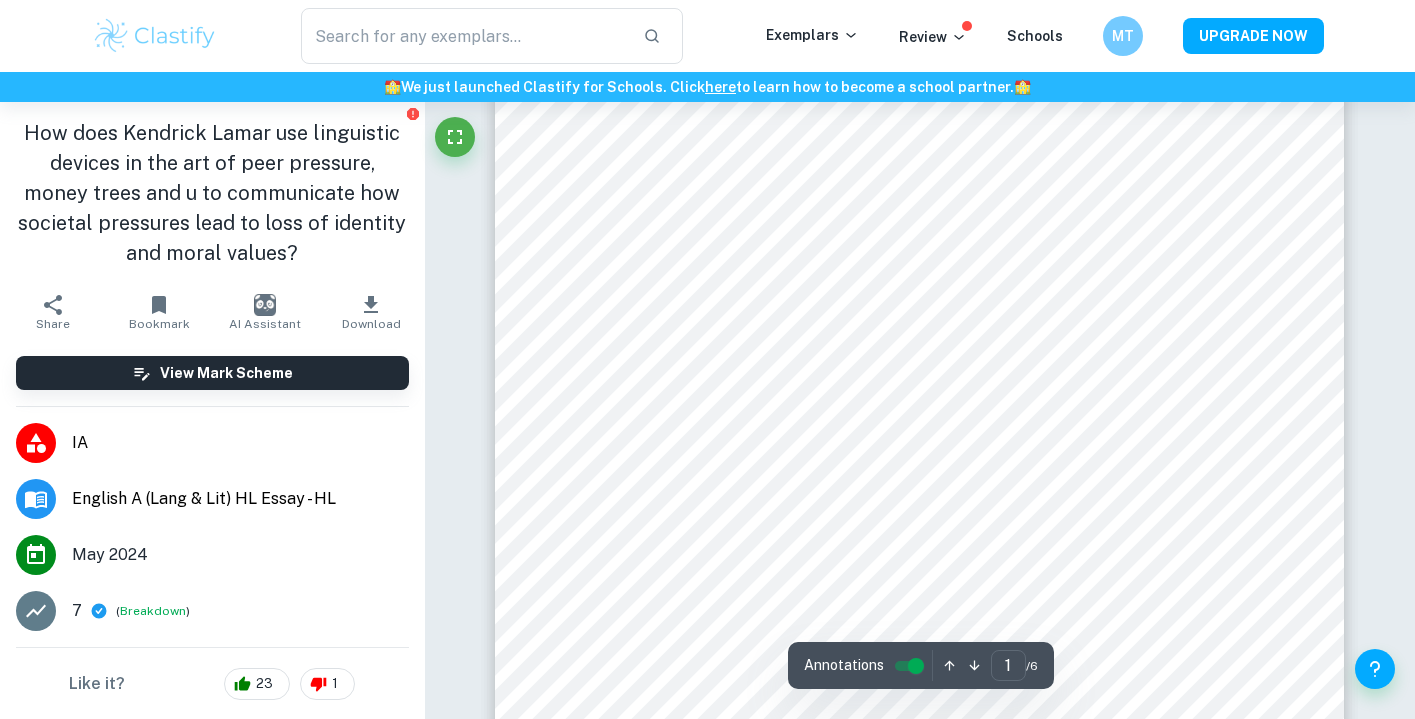 scroll, scrollTop: 0, scrollLeft: 0, axis: both 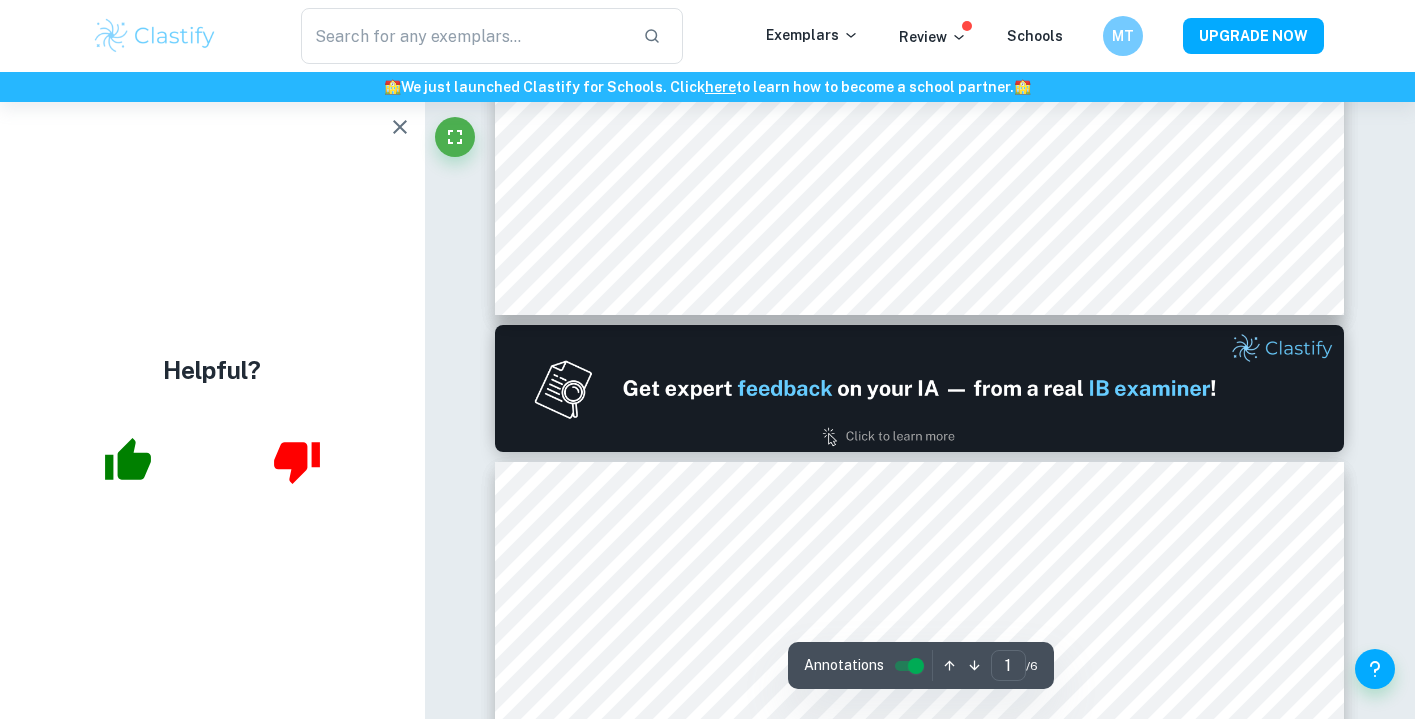 type on "2" 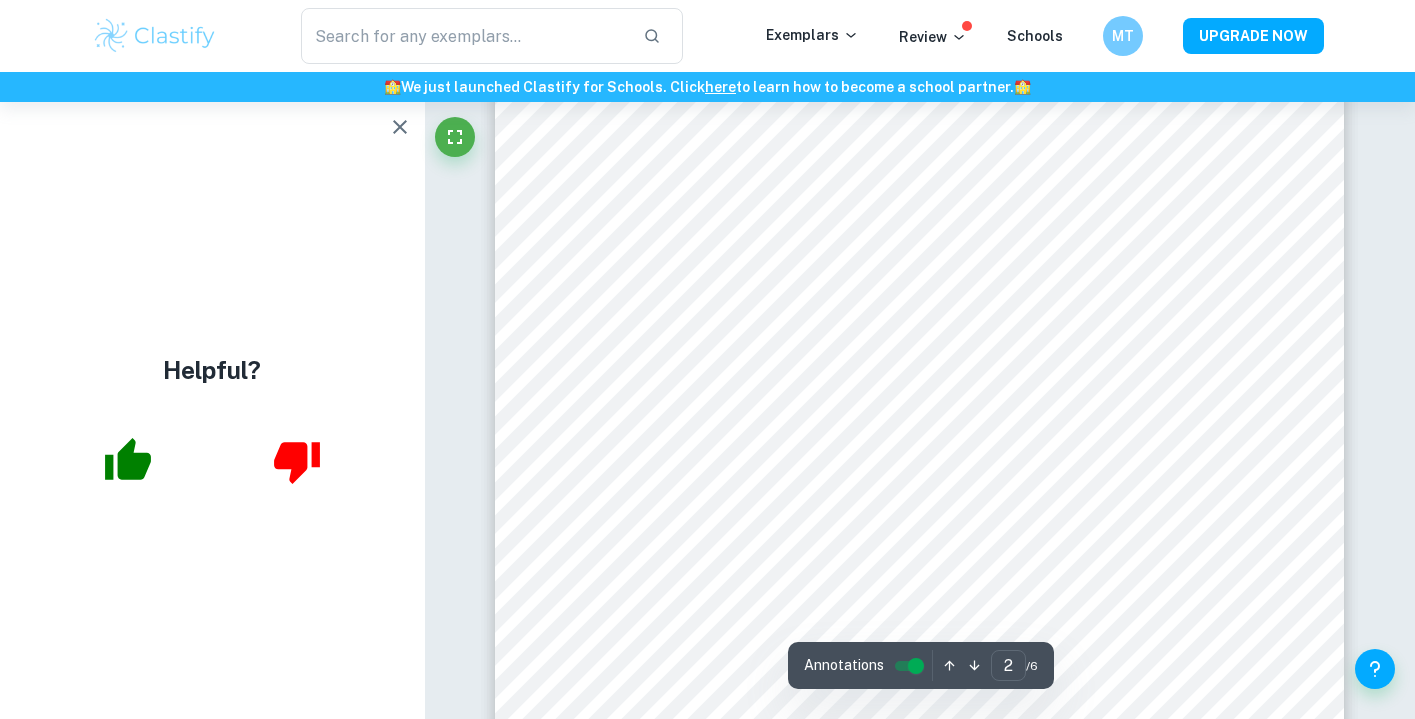 scroll, scrollTop: 1422, scrollLeft: 0, axis: vertical 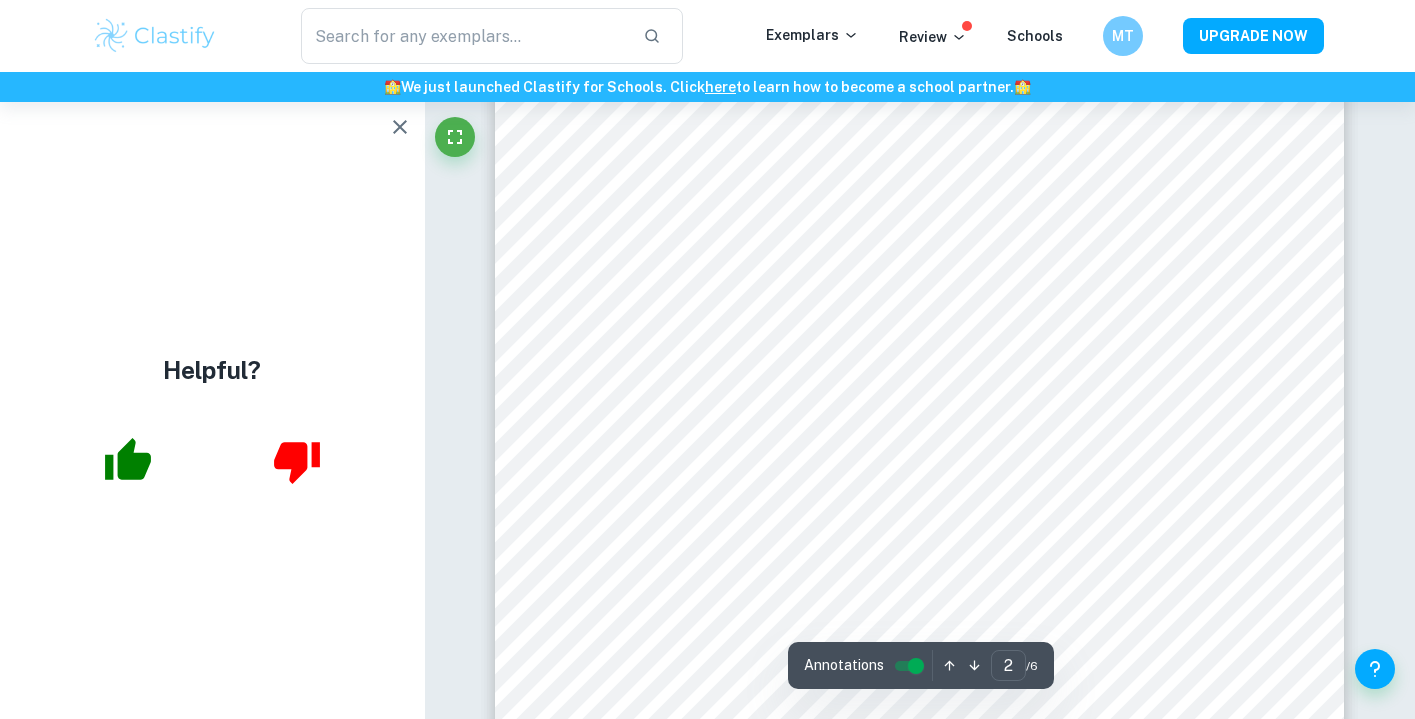click 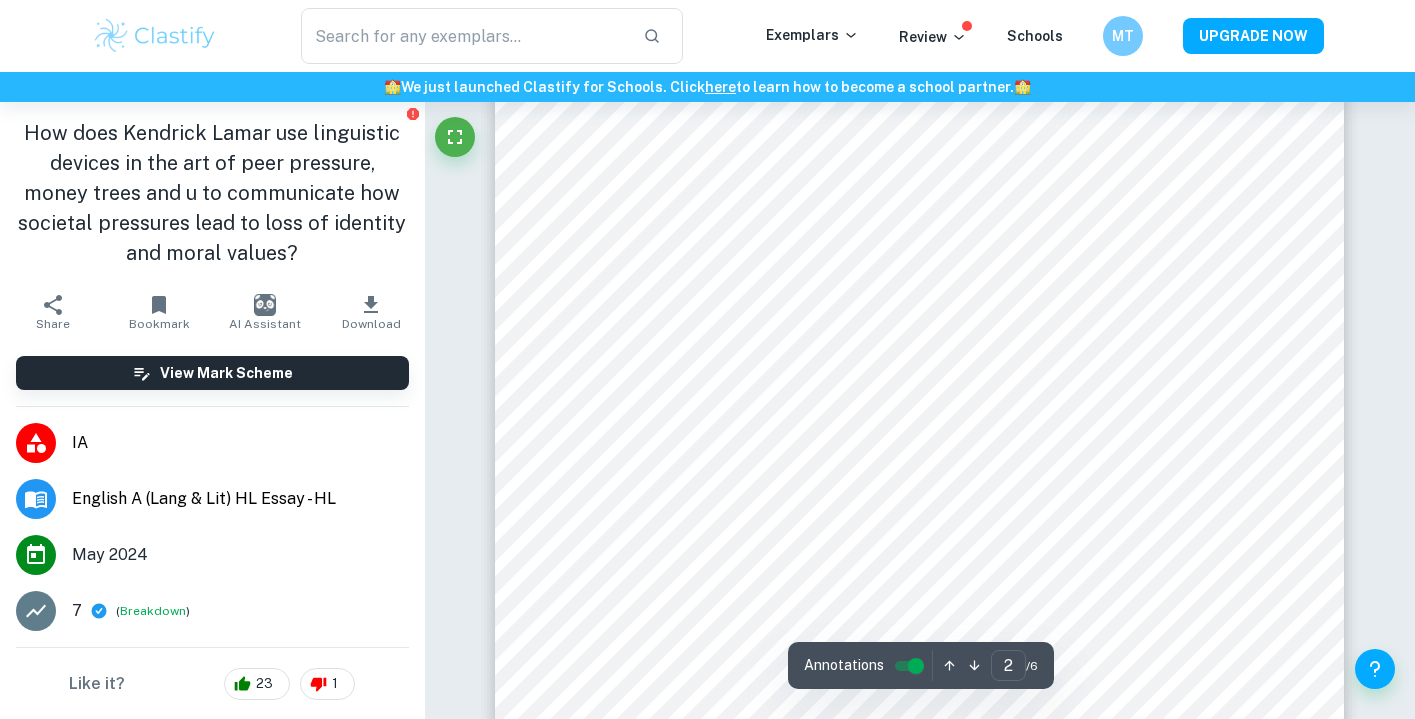 scroll, scrollTop: 1651, scrollLeft: 0, axis: vertical 